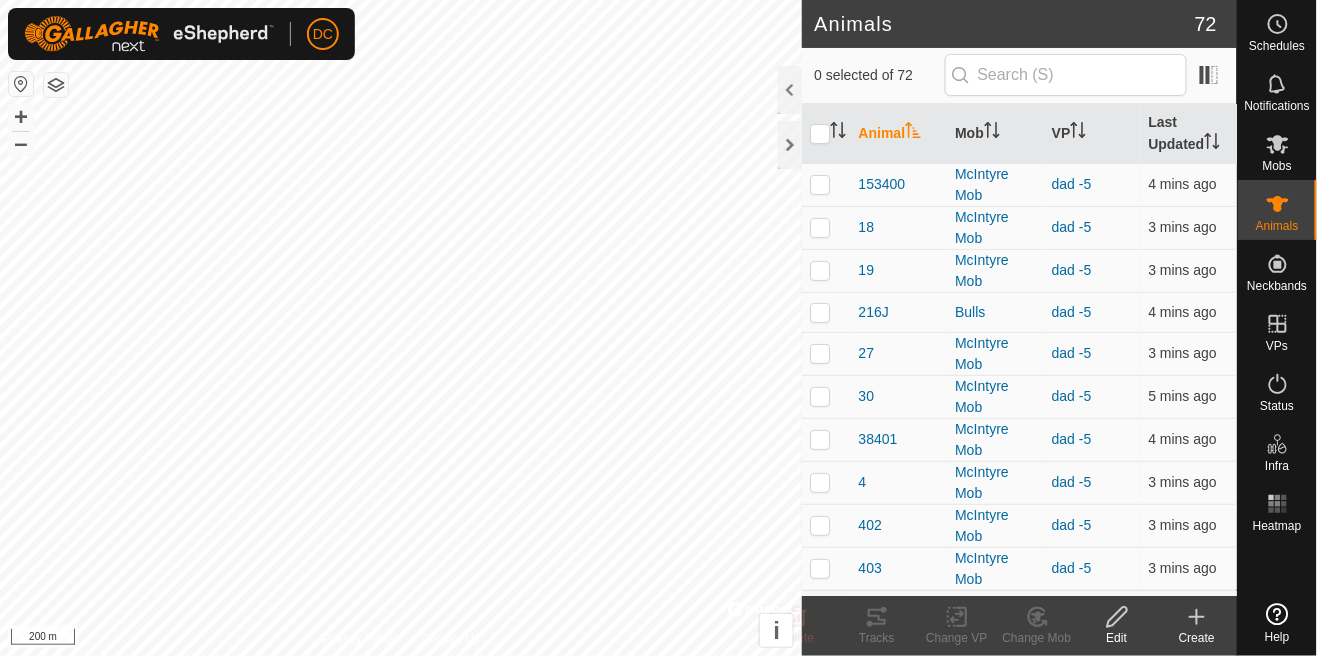 scroll, scrollTop: 0, scrollLeft: 0, axis: both 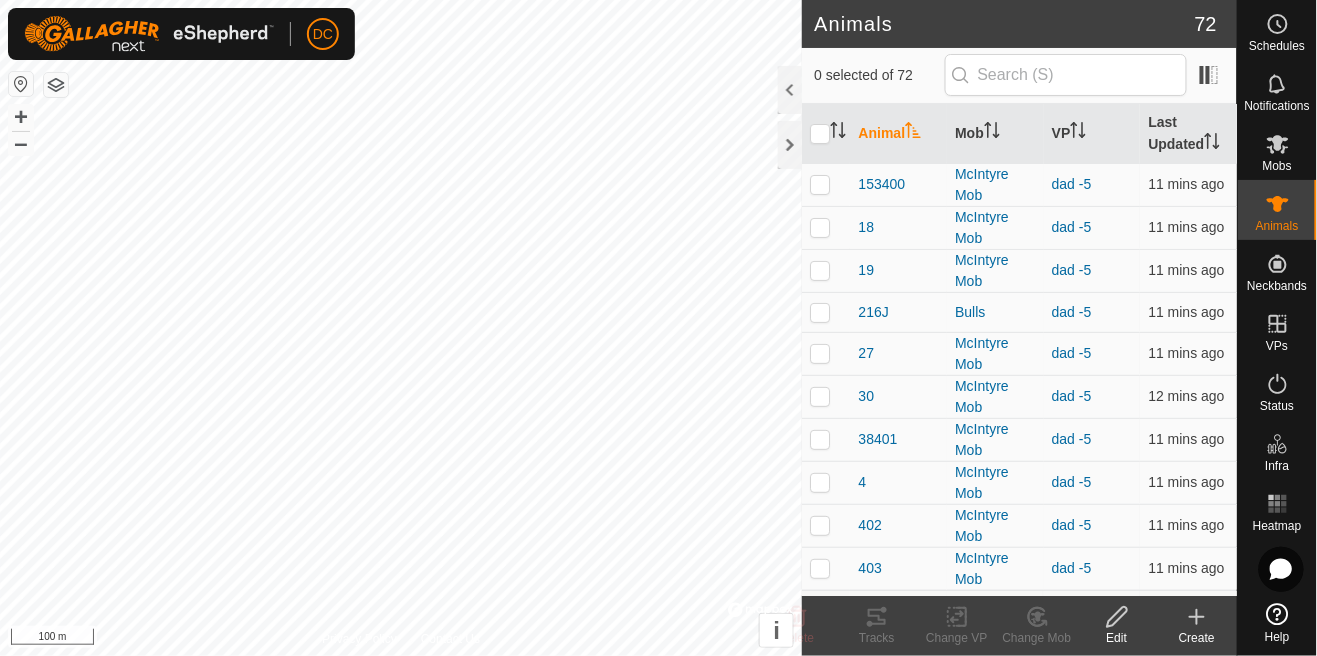 click on "Mobs" at bounding box center [1277, 166] 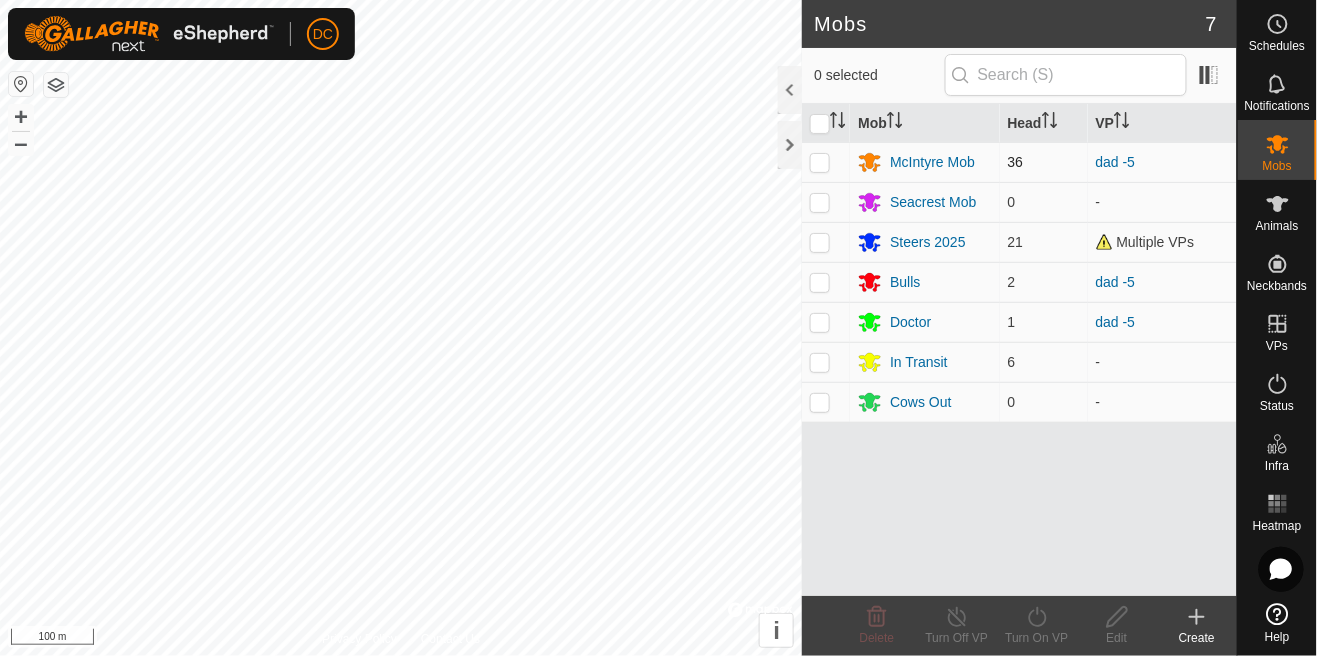 click at bounding box center [820, 162] 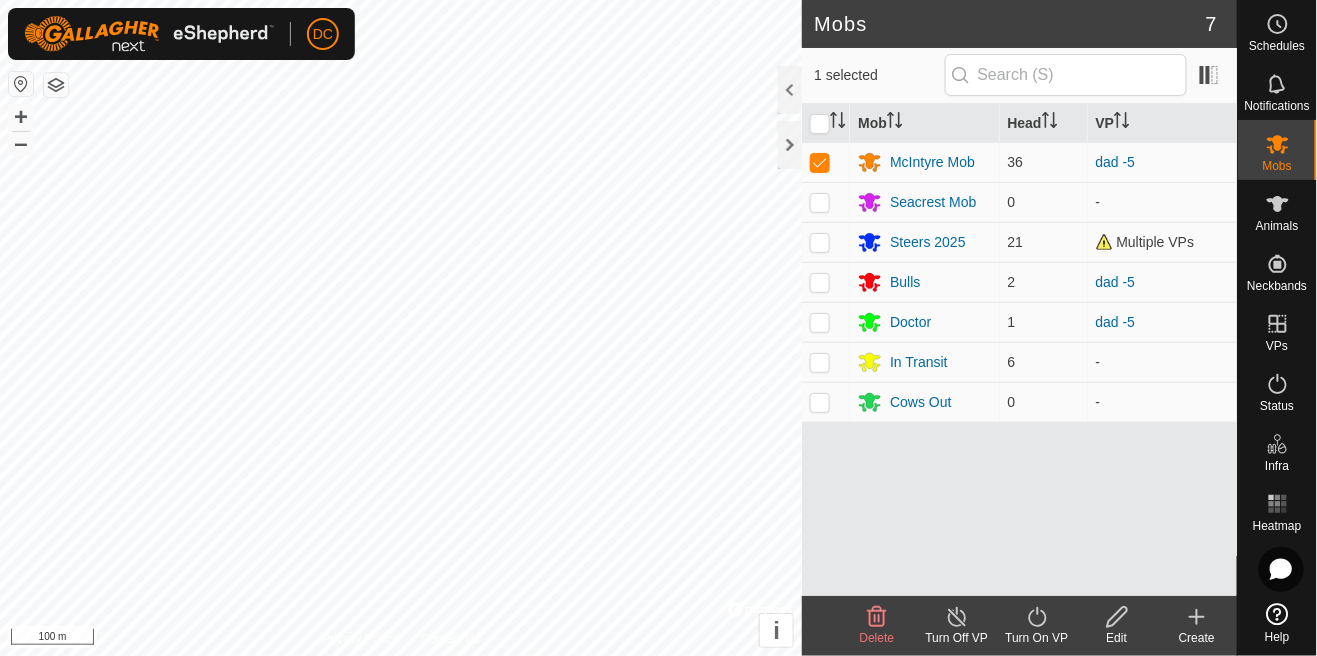 click 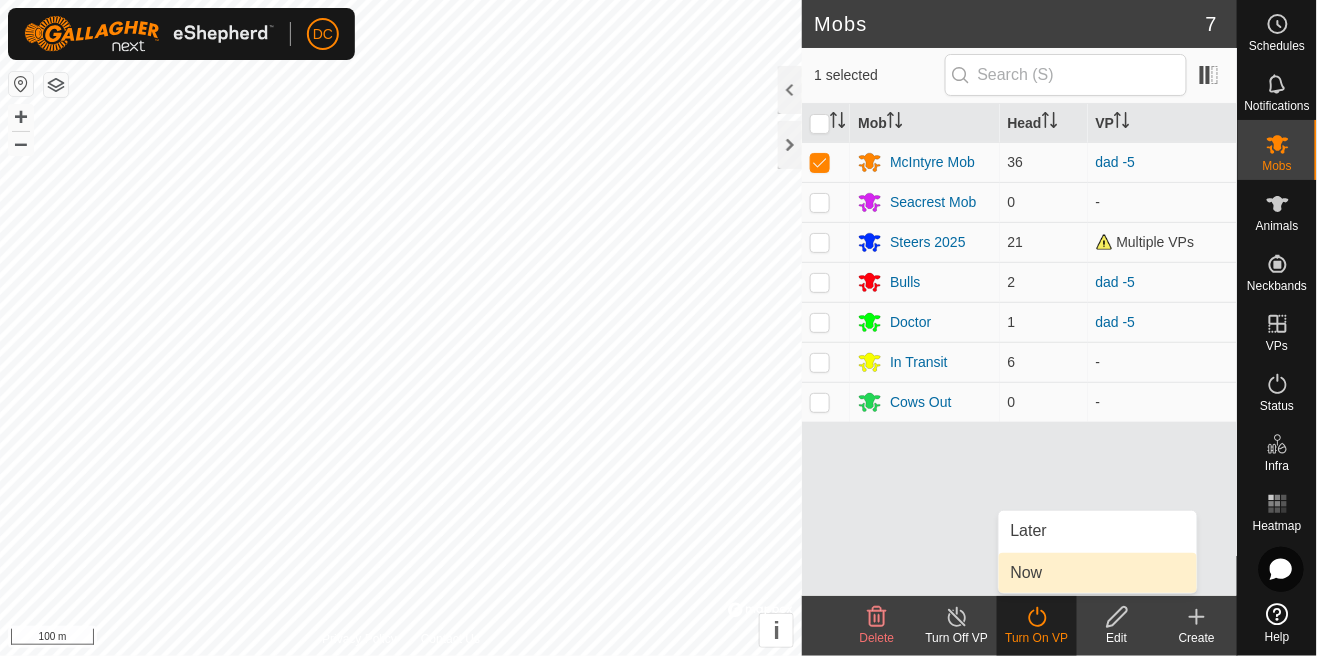 click on "Now" at bounding box center (1027, 573) 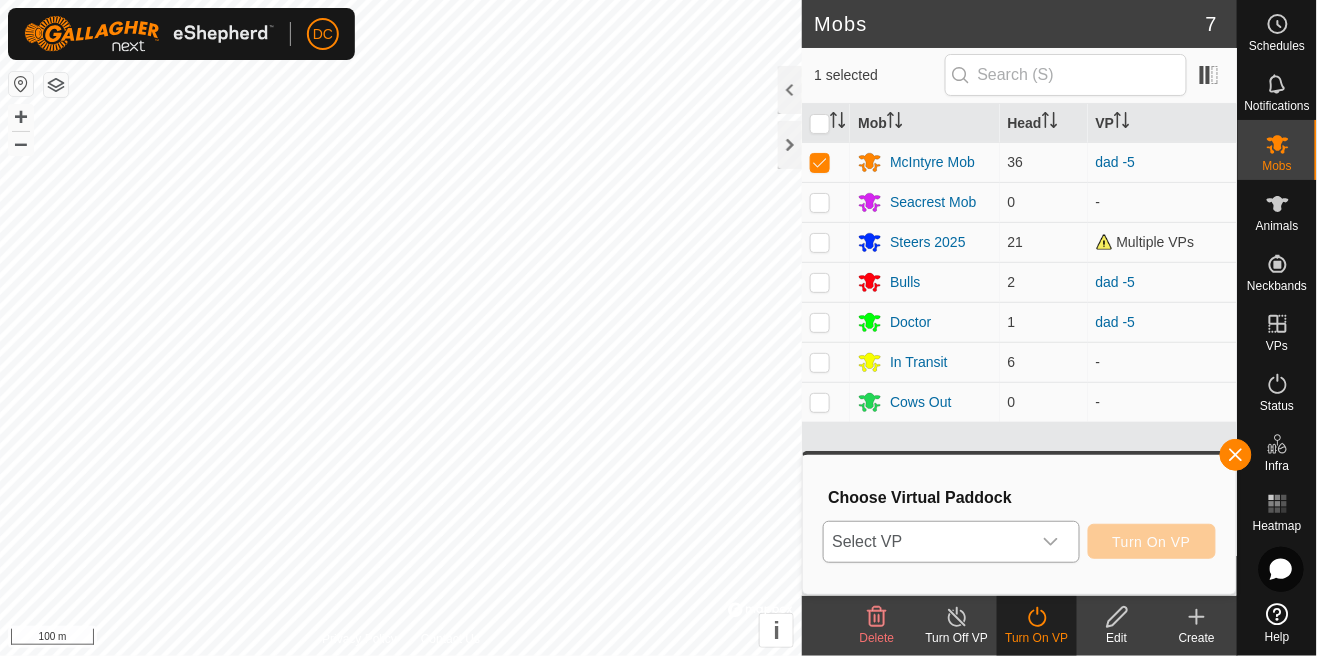 click at bounding box center [1051, 542] 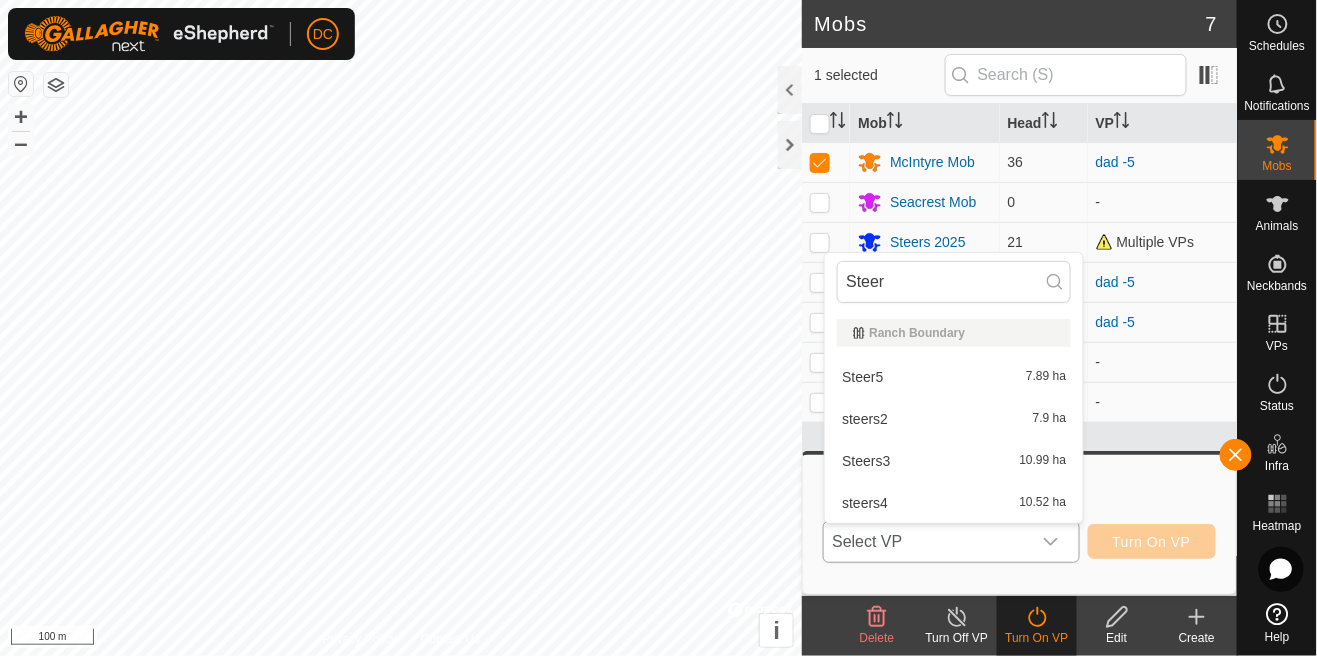 type on "Steer" 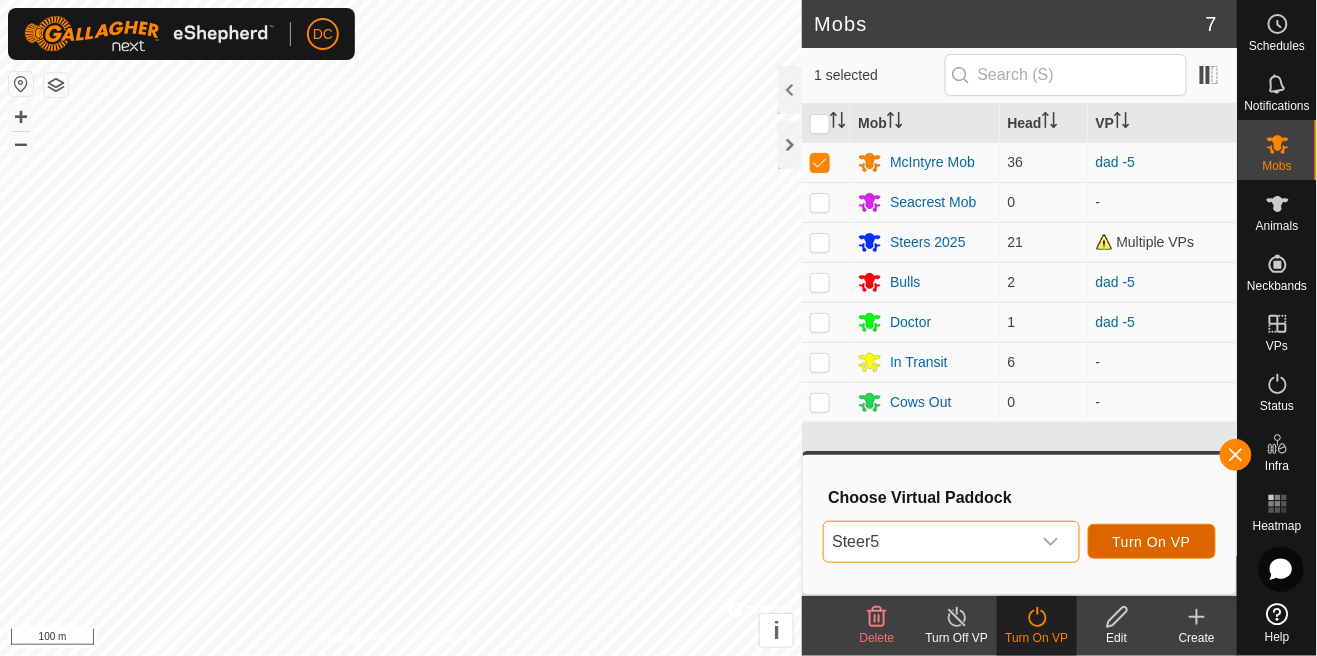 click on "Turn On VP" at bounding box center (1152, 541) 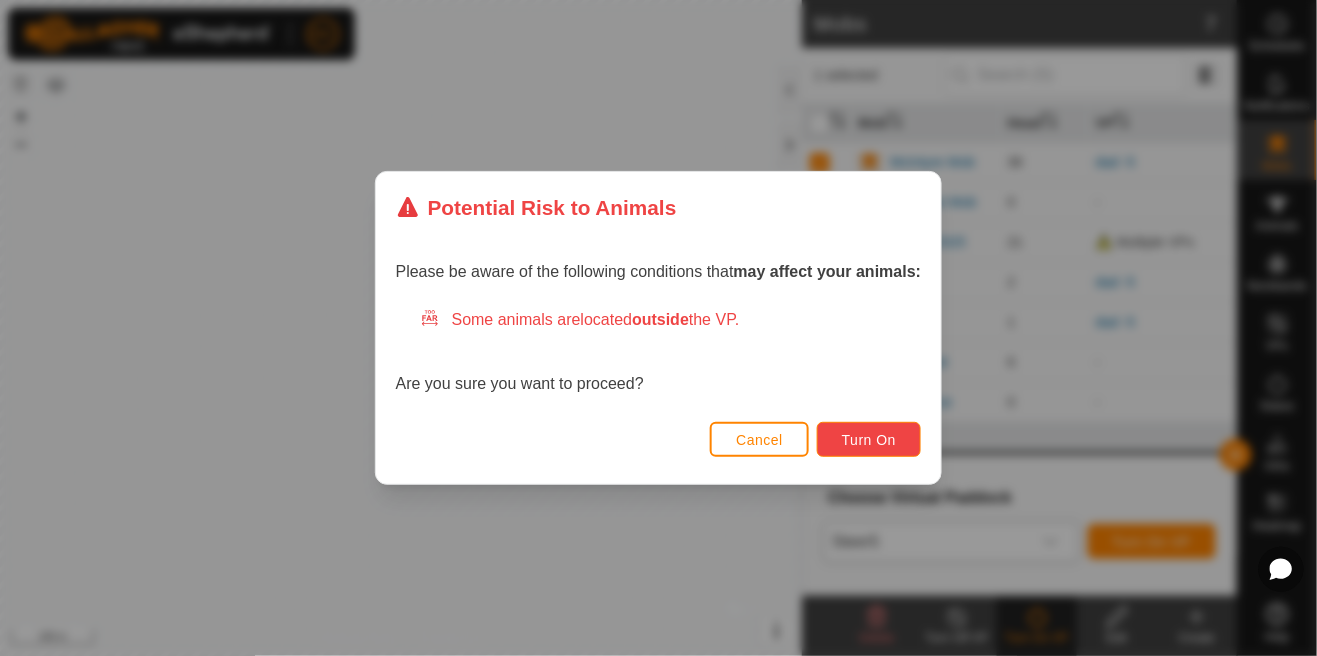 click on "Turn On" at bounding box center (869, 440) 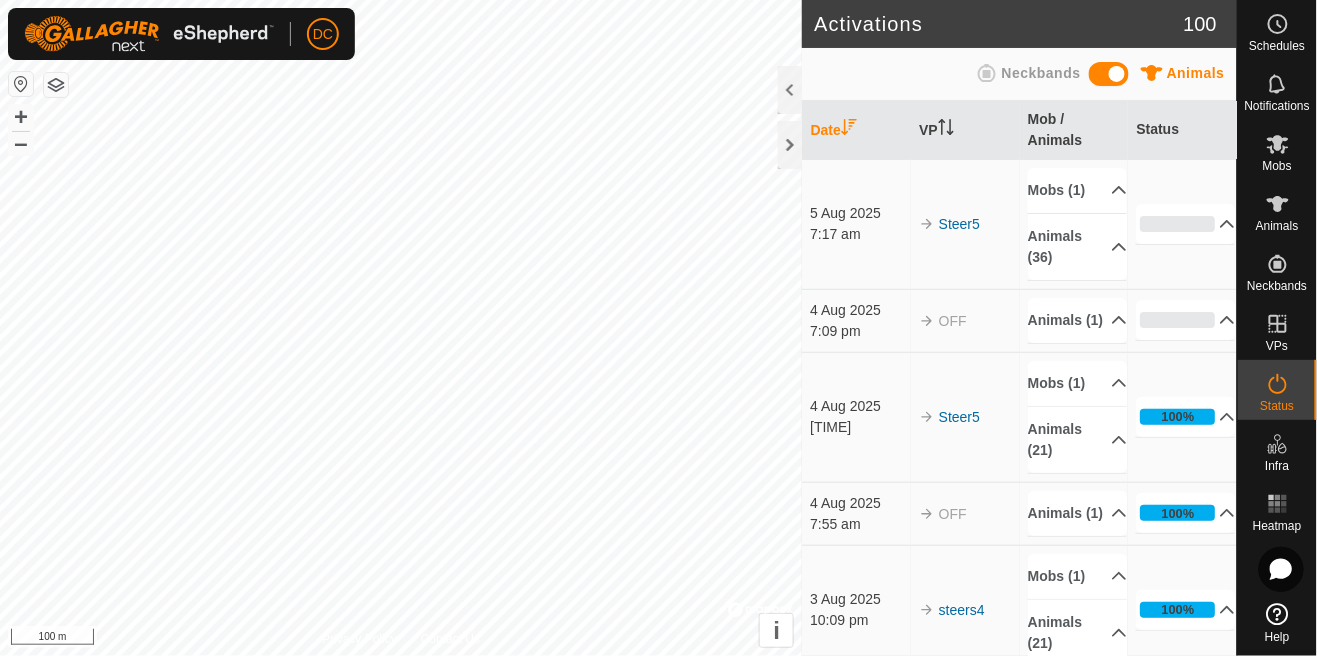 click on "Mobs" at bounding box center (1277, 166) 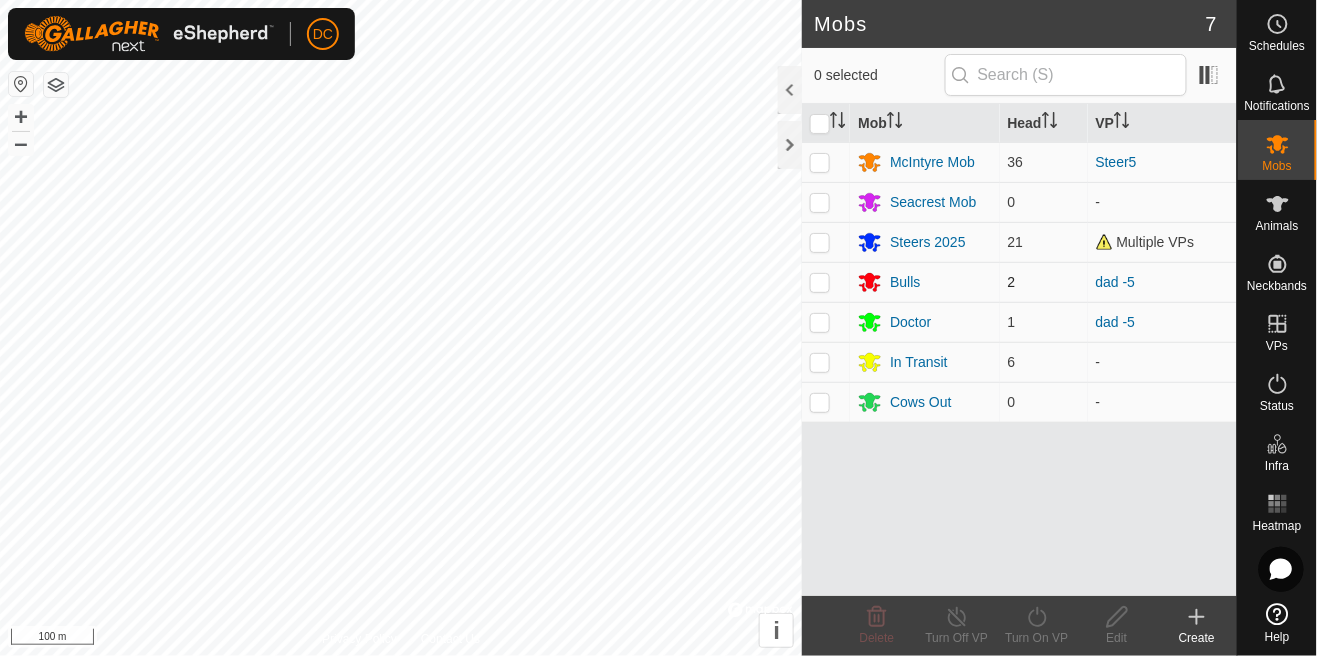 click at bounding box center (826, 282) 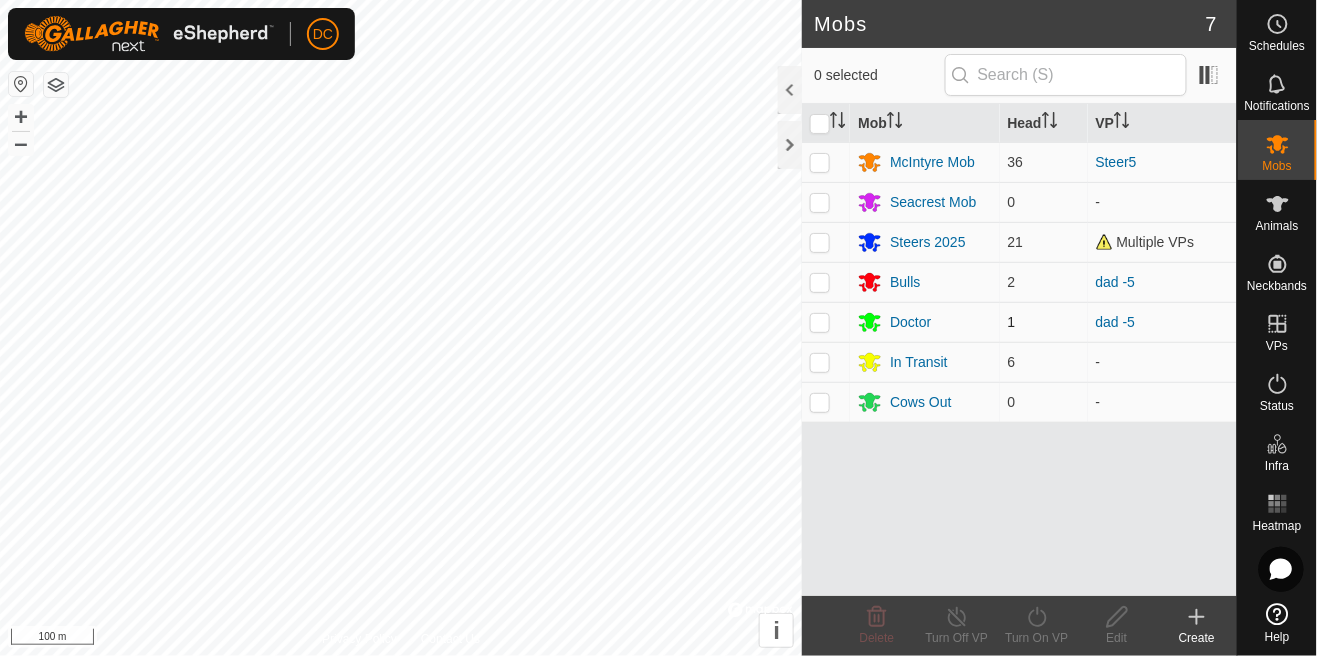 click at bounding box center (820, 322) 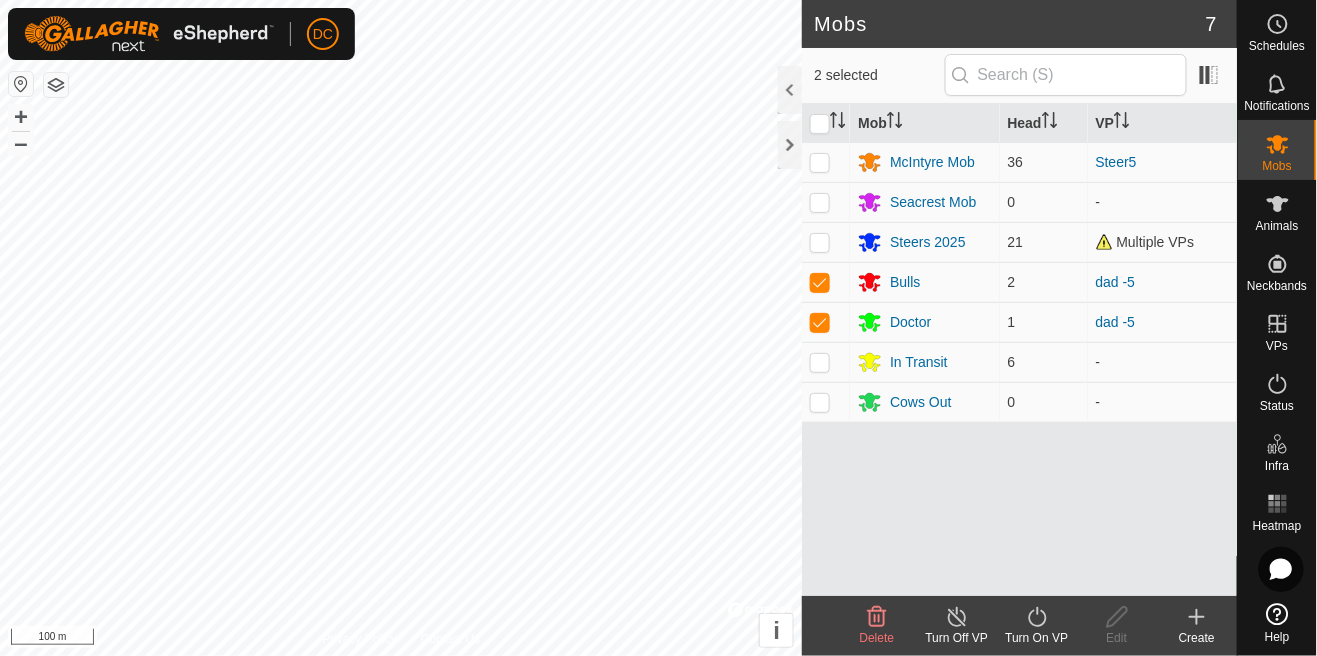 click 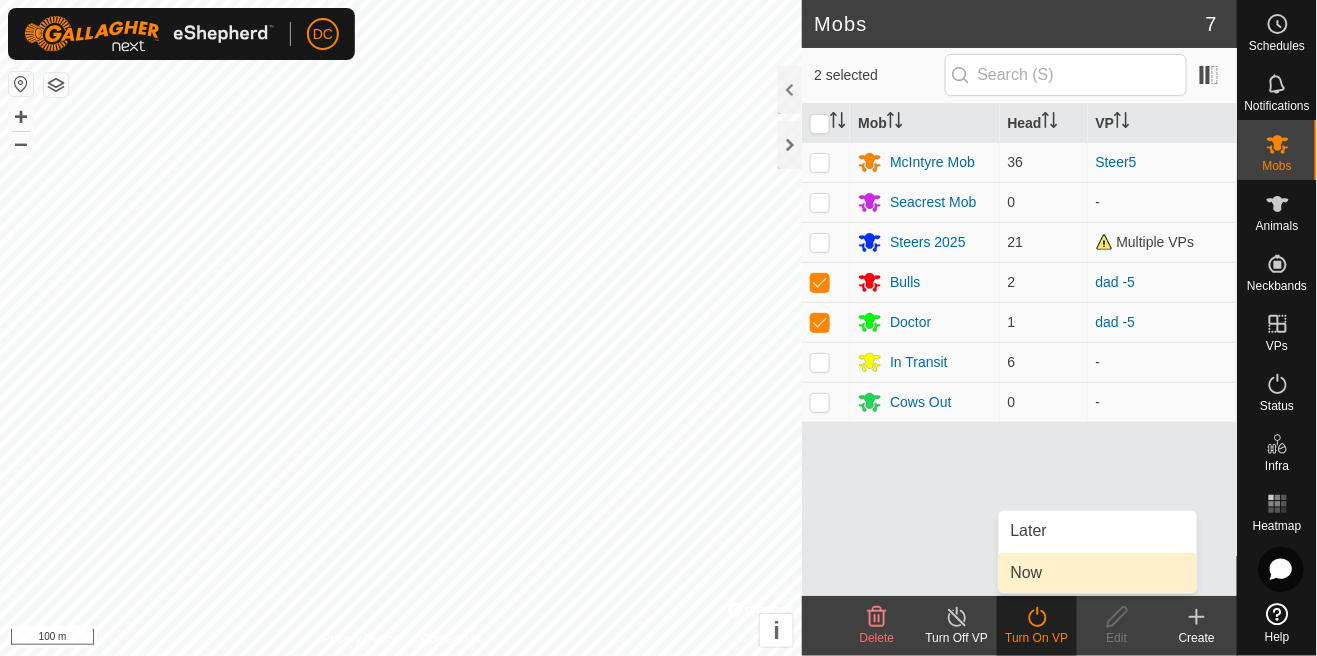 click on "Now" at bounding box center (1027, 573) 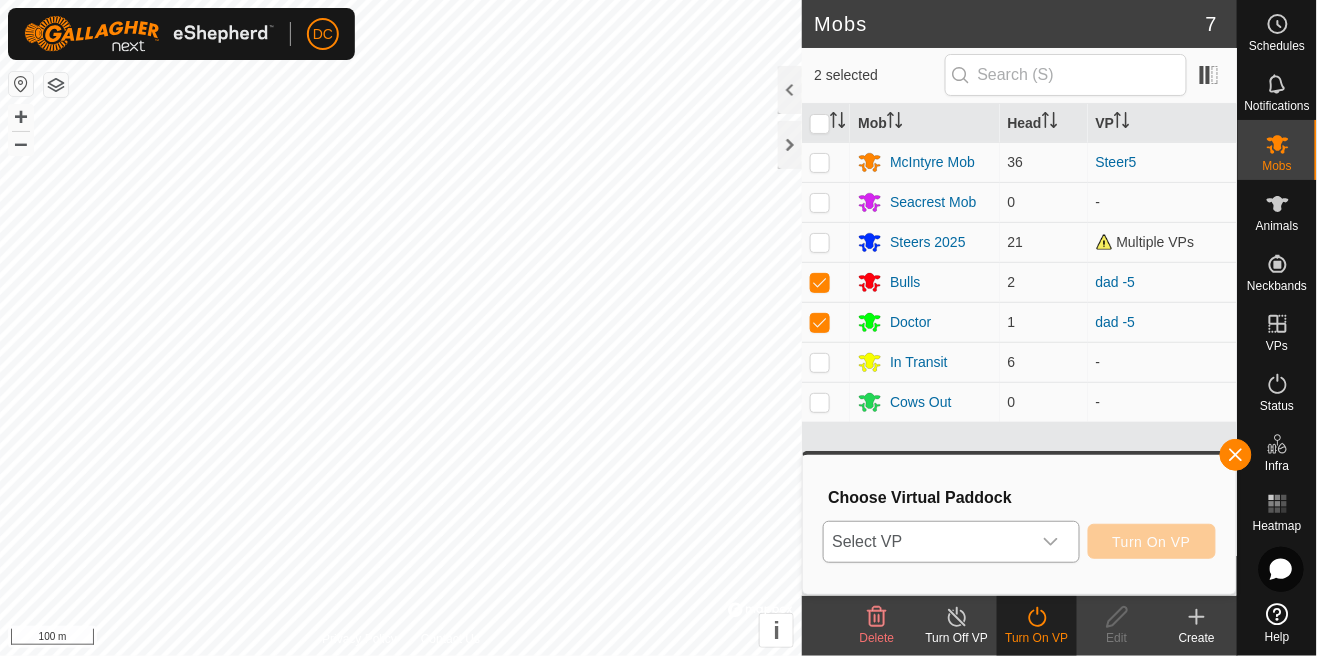 click at bounding box center [1051, 542] 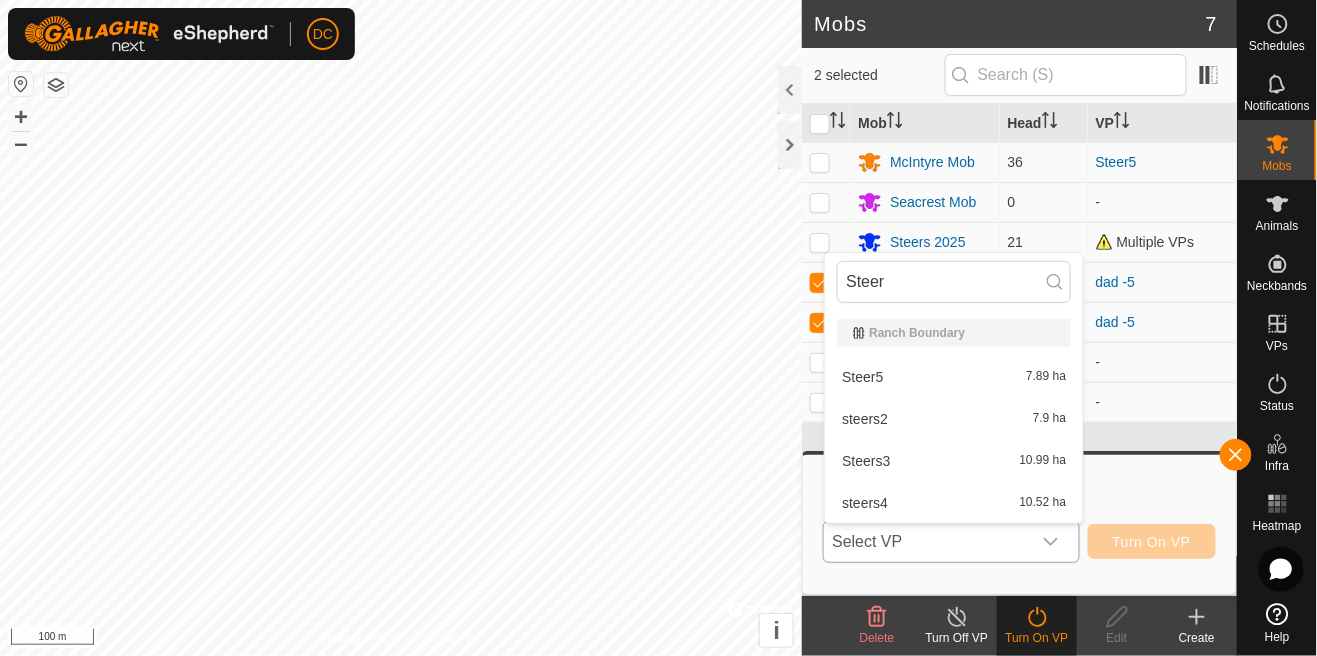 type on "Steer" 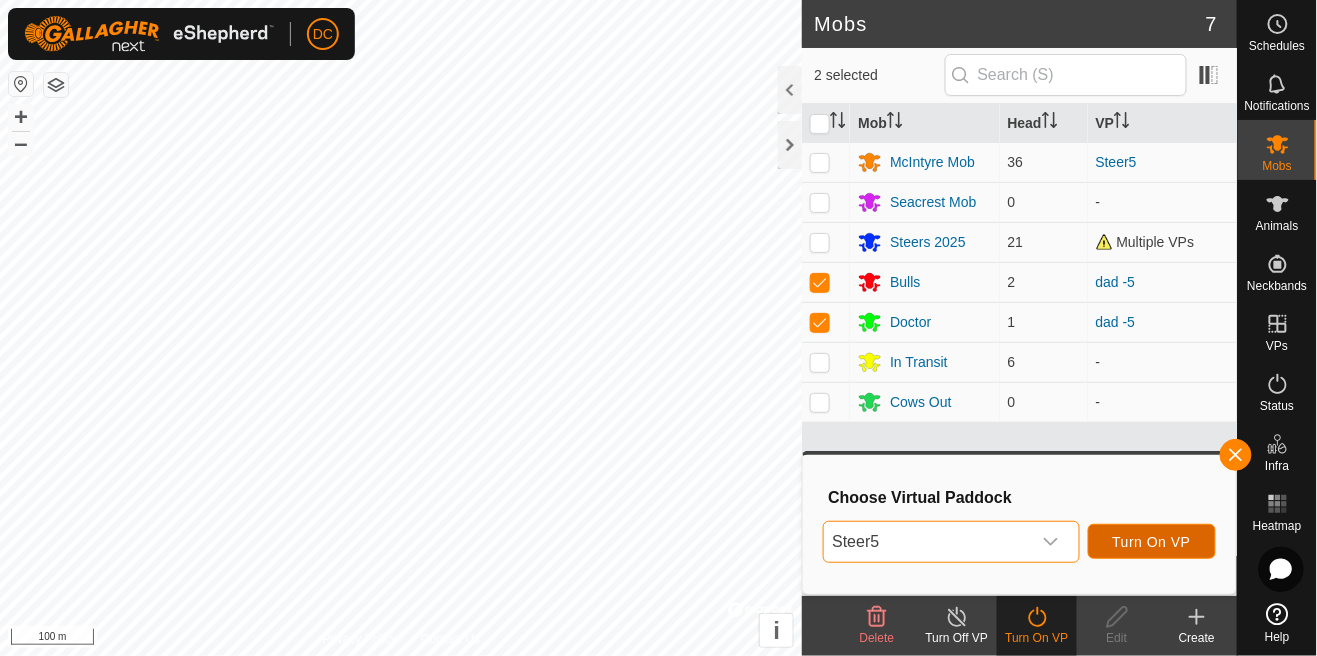 click on "Turn On VP" at bounding box center (1152, 542) 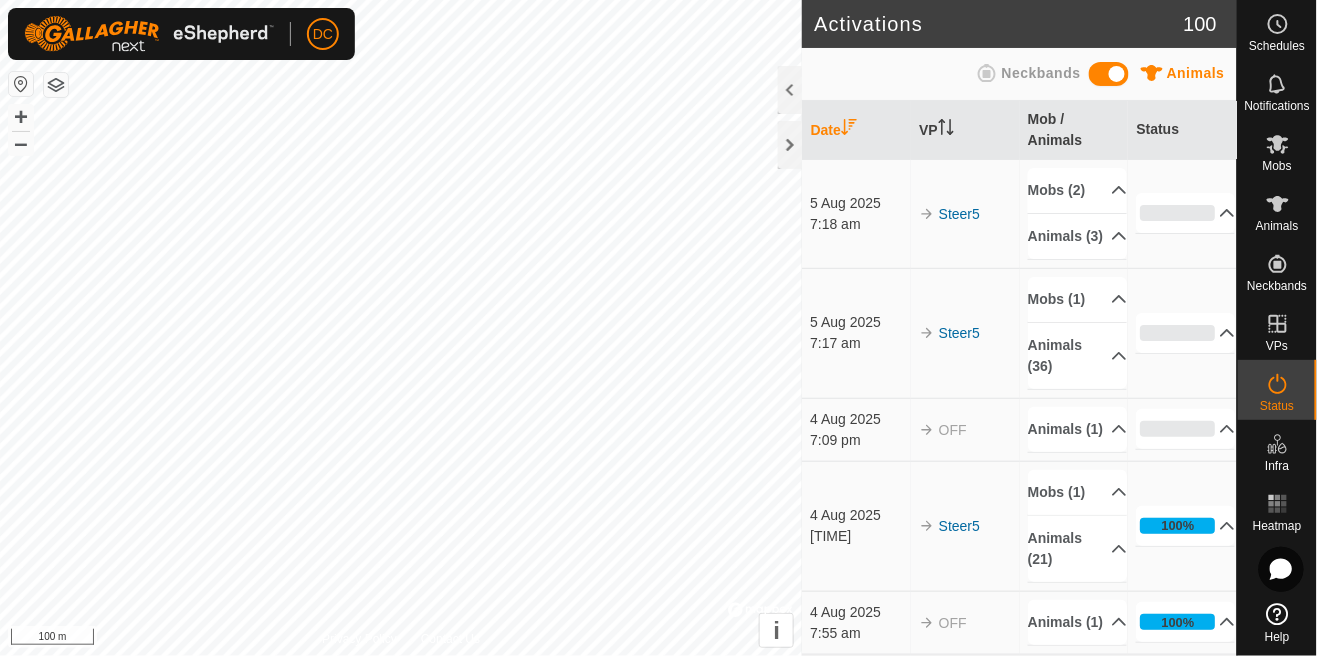 click at bounding box center (1278, 144) 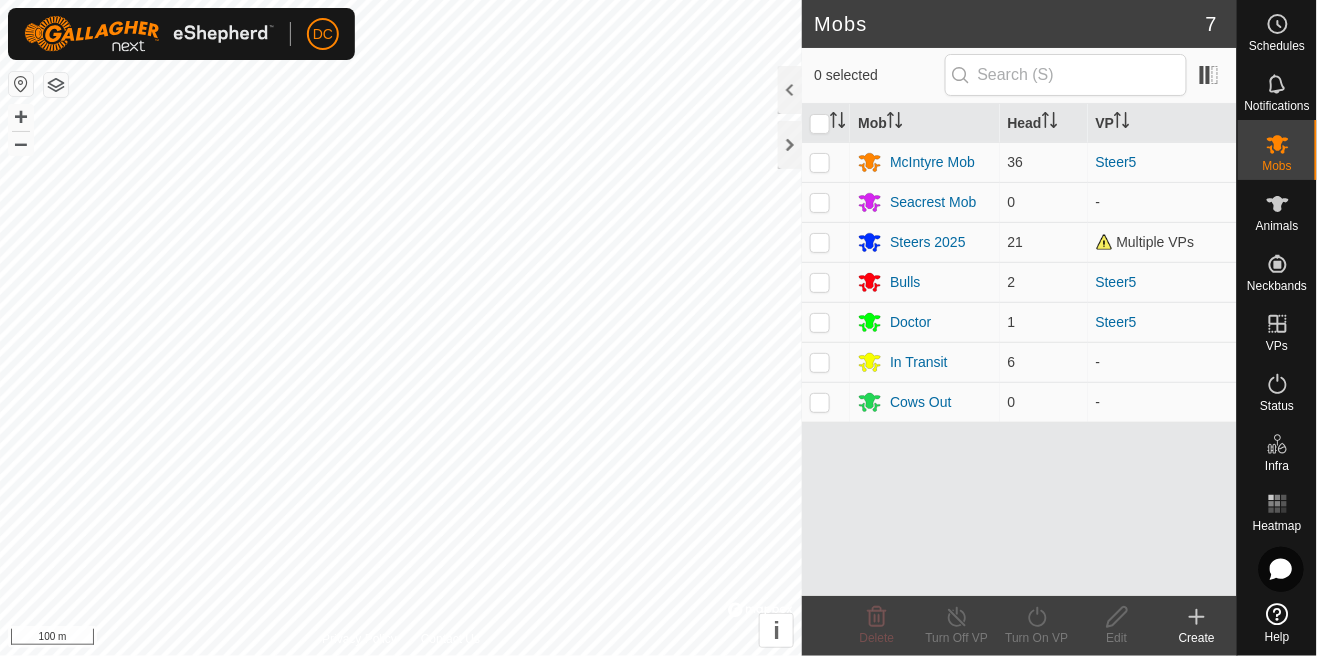 click on "Schedules" at bounding box center [1277, 46] 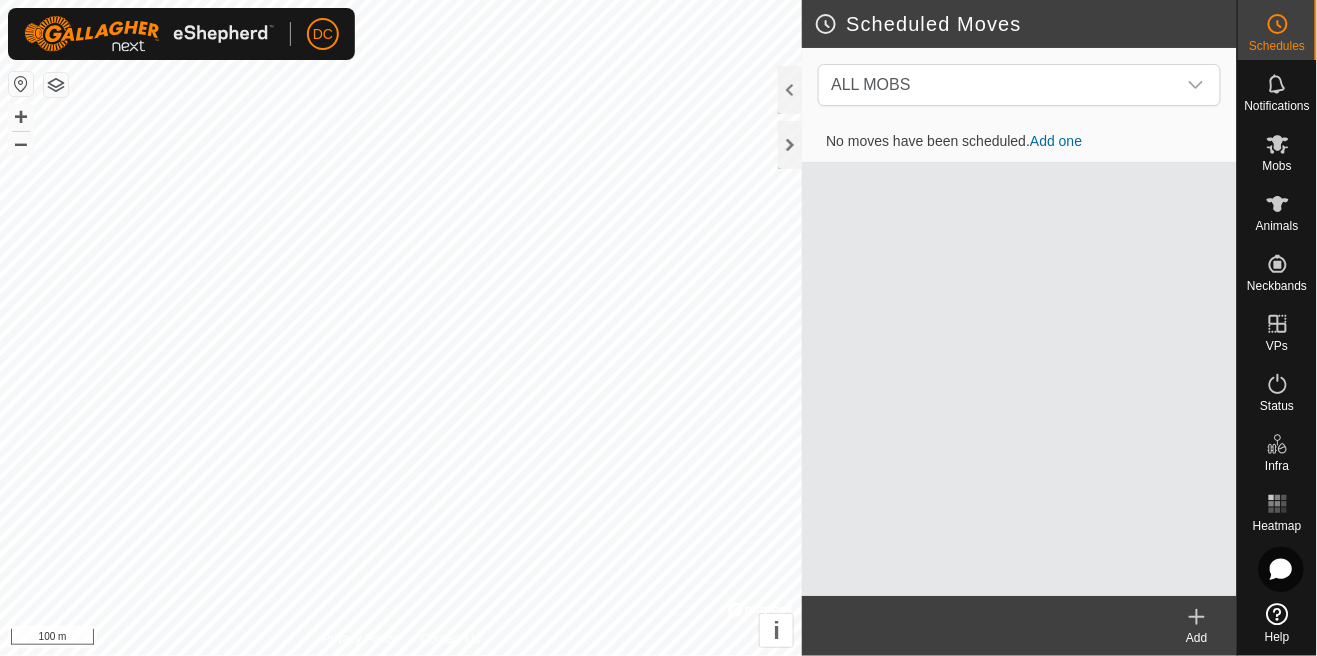 click on "Status" at bounding box center (1277, 406) 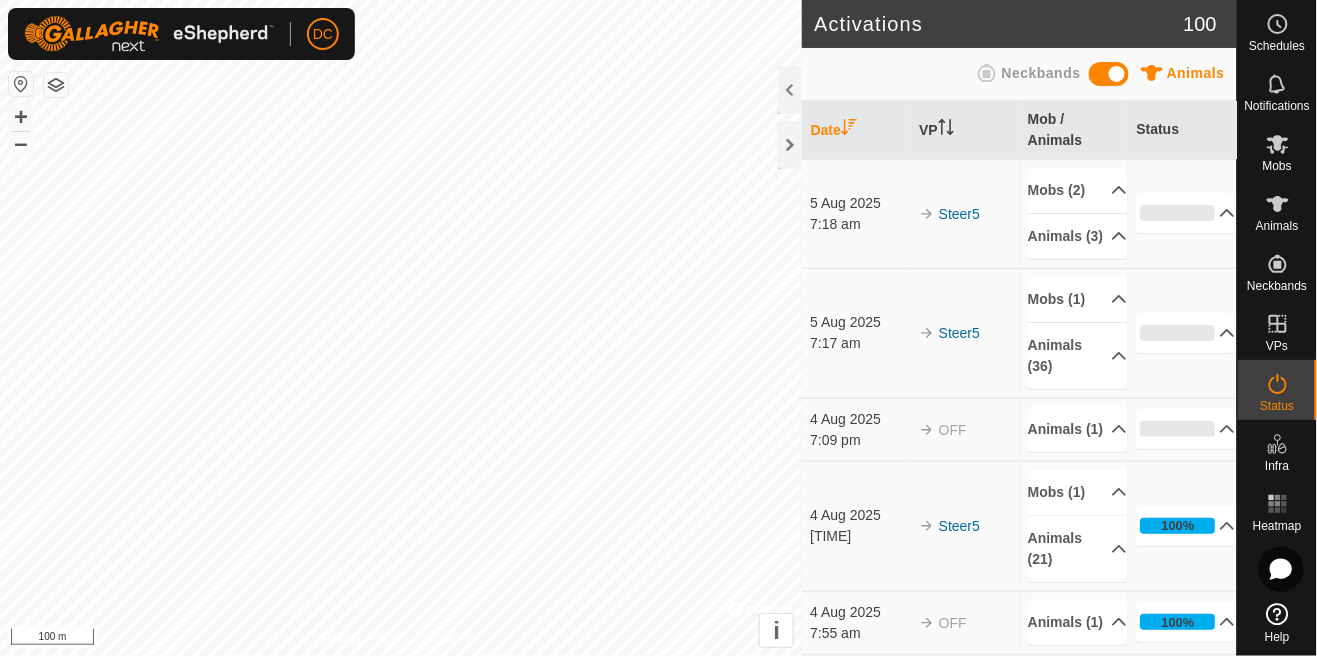 click at bounding box center [1278, 384] 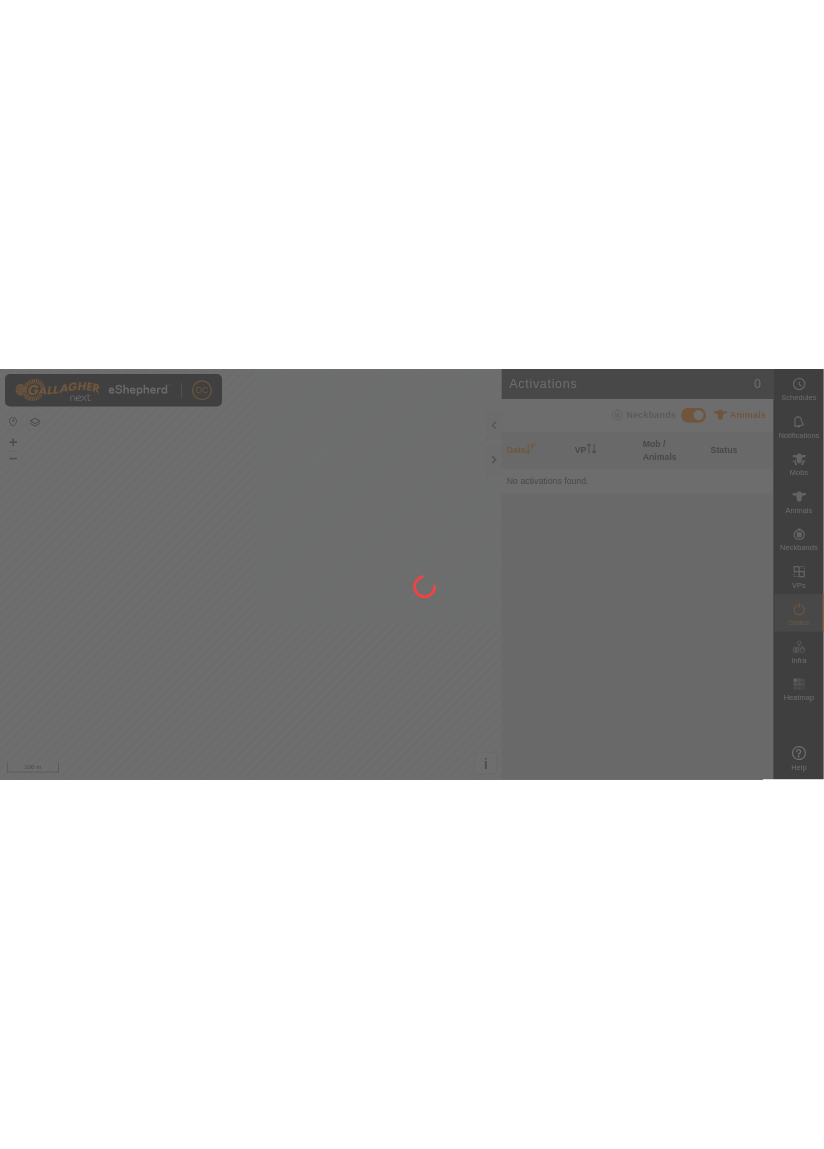 scroll, scrollTop: 0, scrollLeft: 0, axis: both 